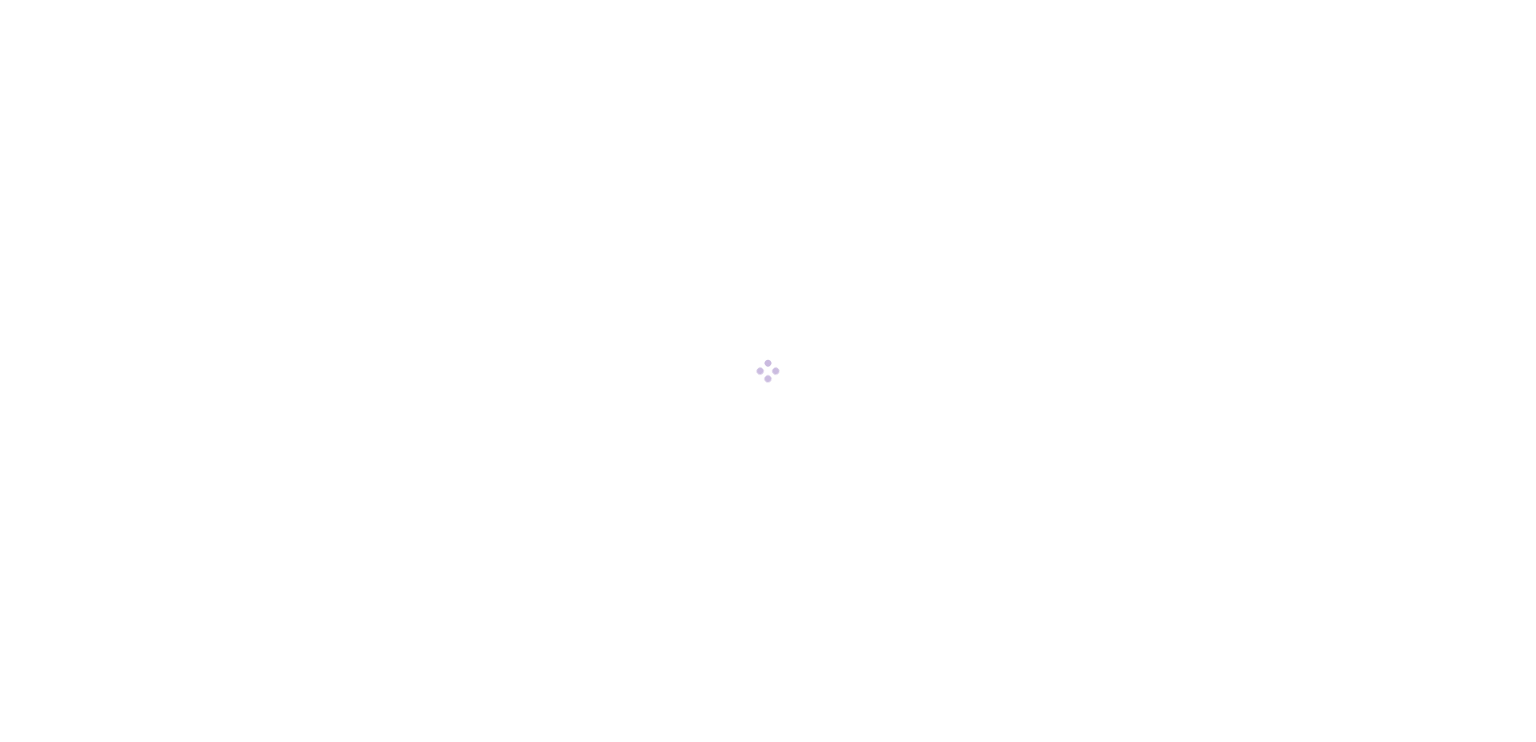 scroll, scrollTop: 0, scrollLeft: 0, axis: both 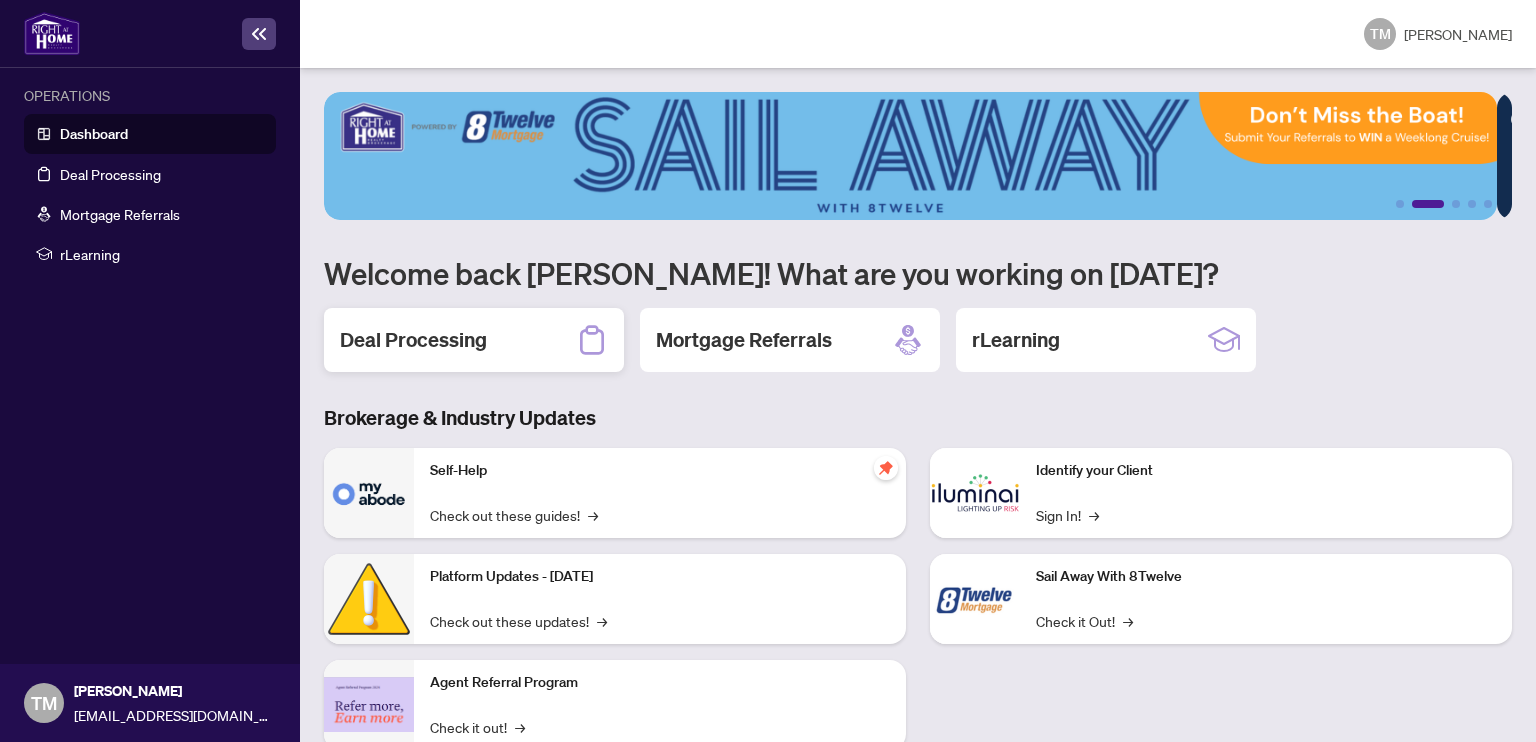 click on "Deal Processing" at bounding box center (413, 340) 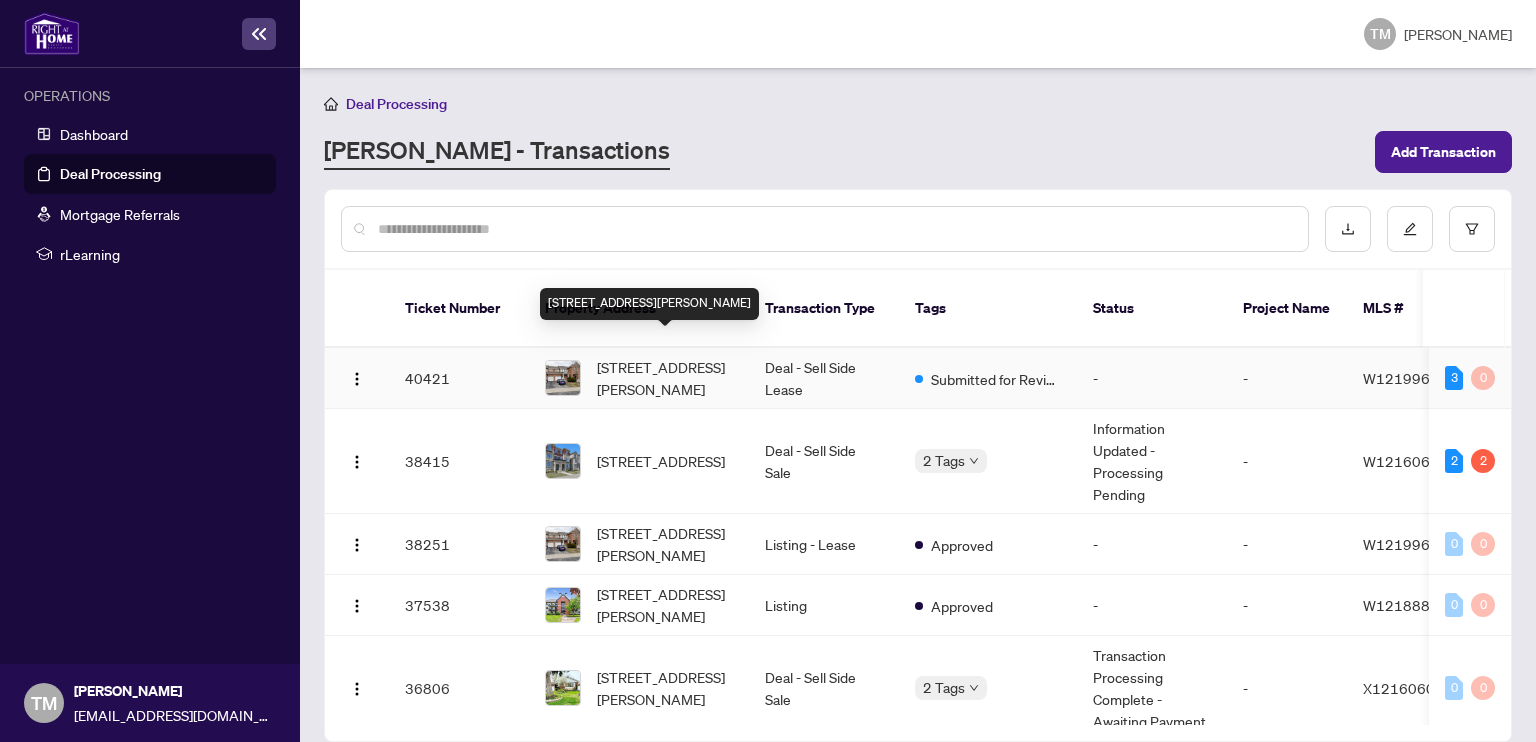 click on "[STREET_ADDRESS][PERSON_NAME]" at bounding box center [665, 378] 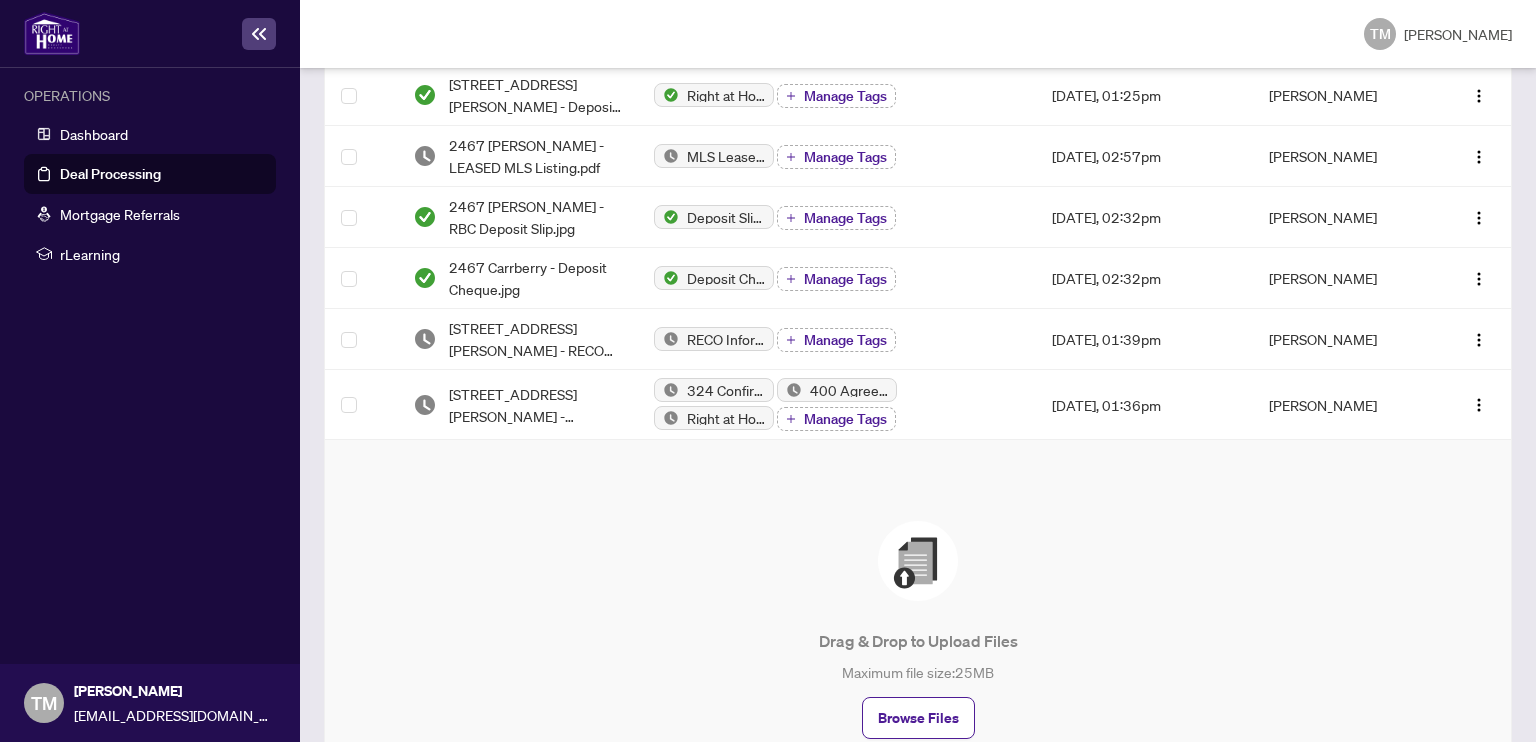 scroll, scrollTop: 410, scrollLeft: 0, axis: vertical 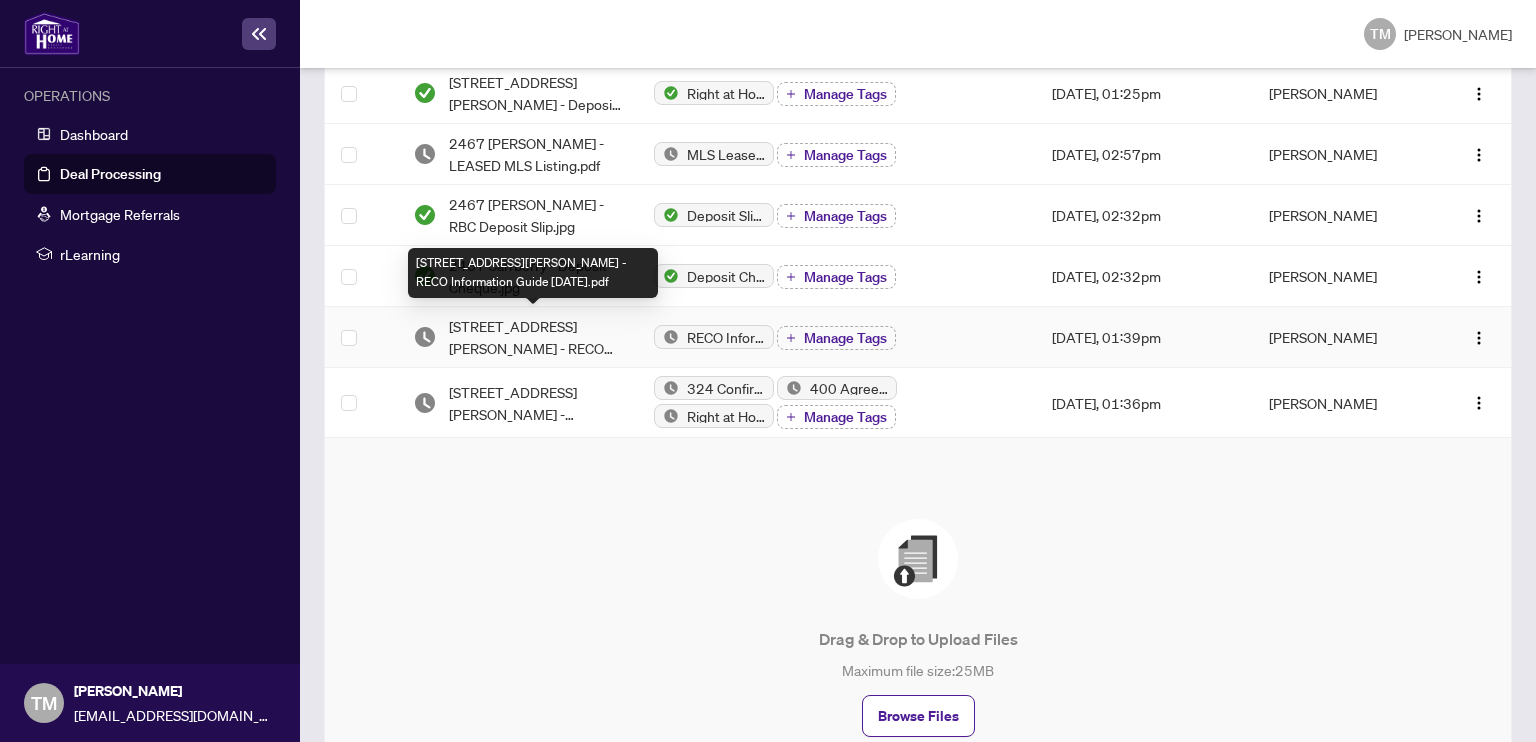 click on "2467 Carberry Way - RECO Information Guide June 2025.pdf" at bounding box center [535, 337] 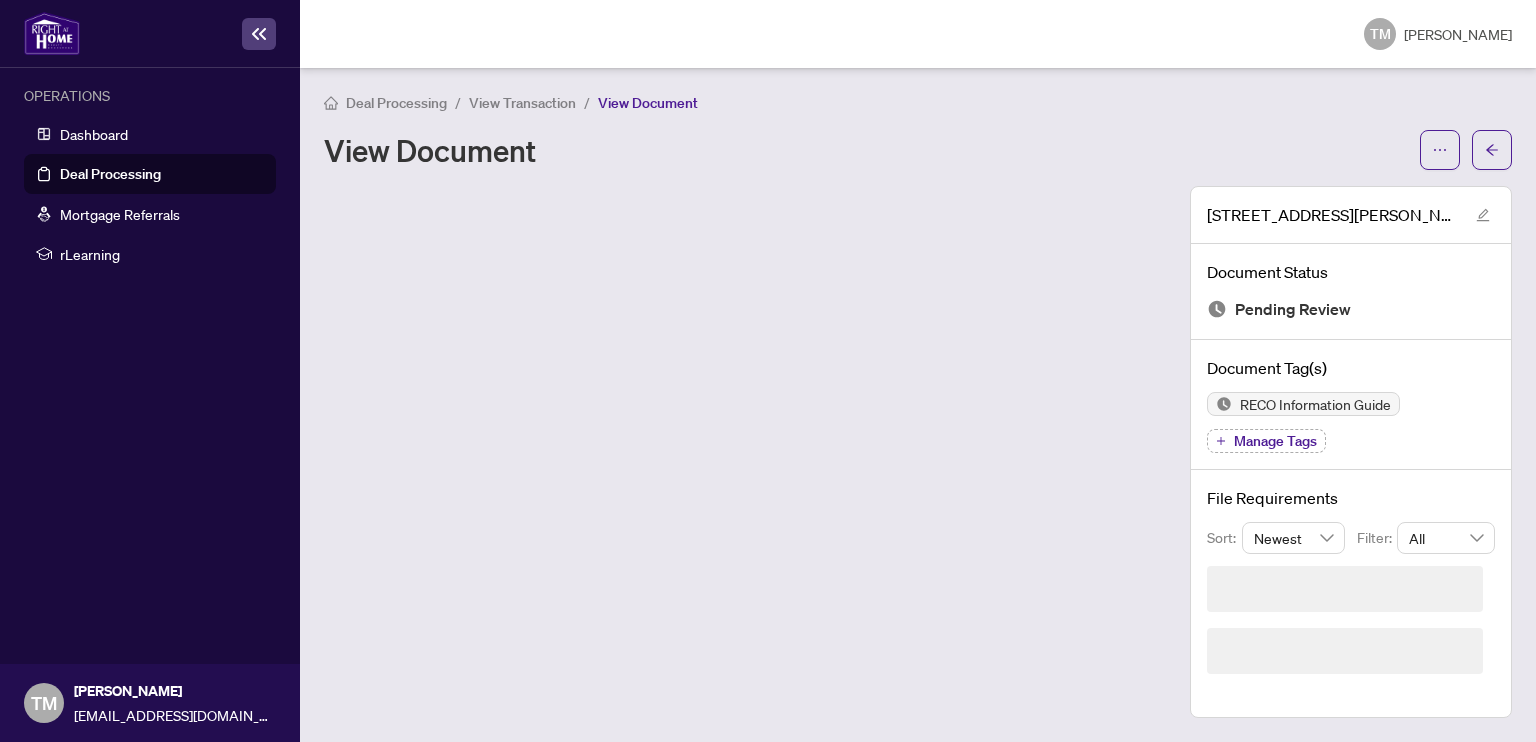 scroll, scrollTop: 0, scrollLeft: 0, axis: both 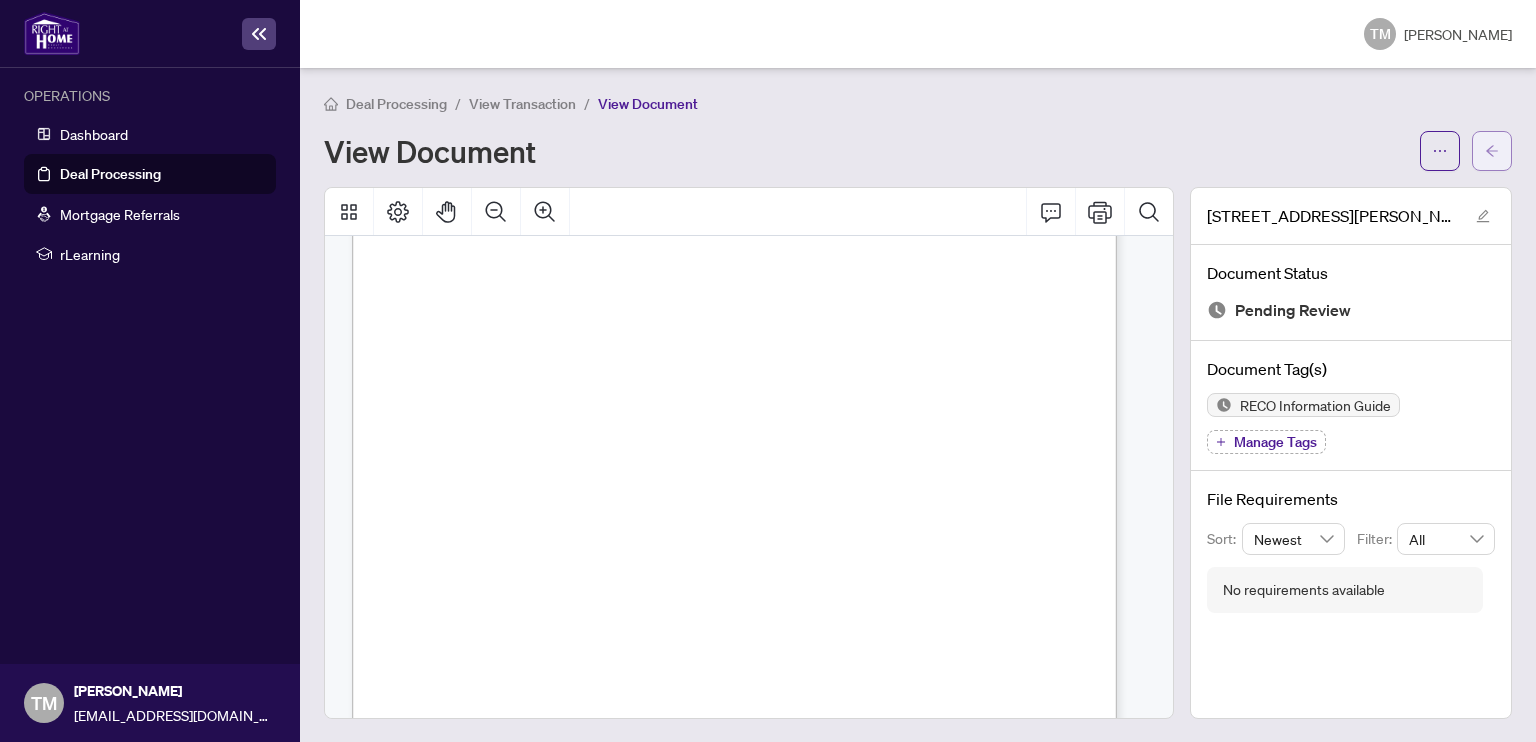 click at bounding box center (1492, 151) 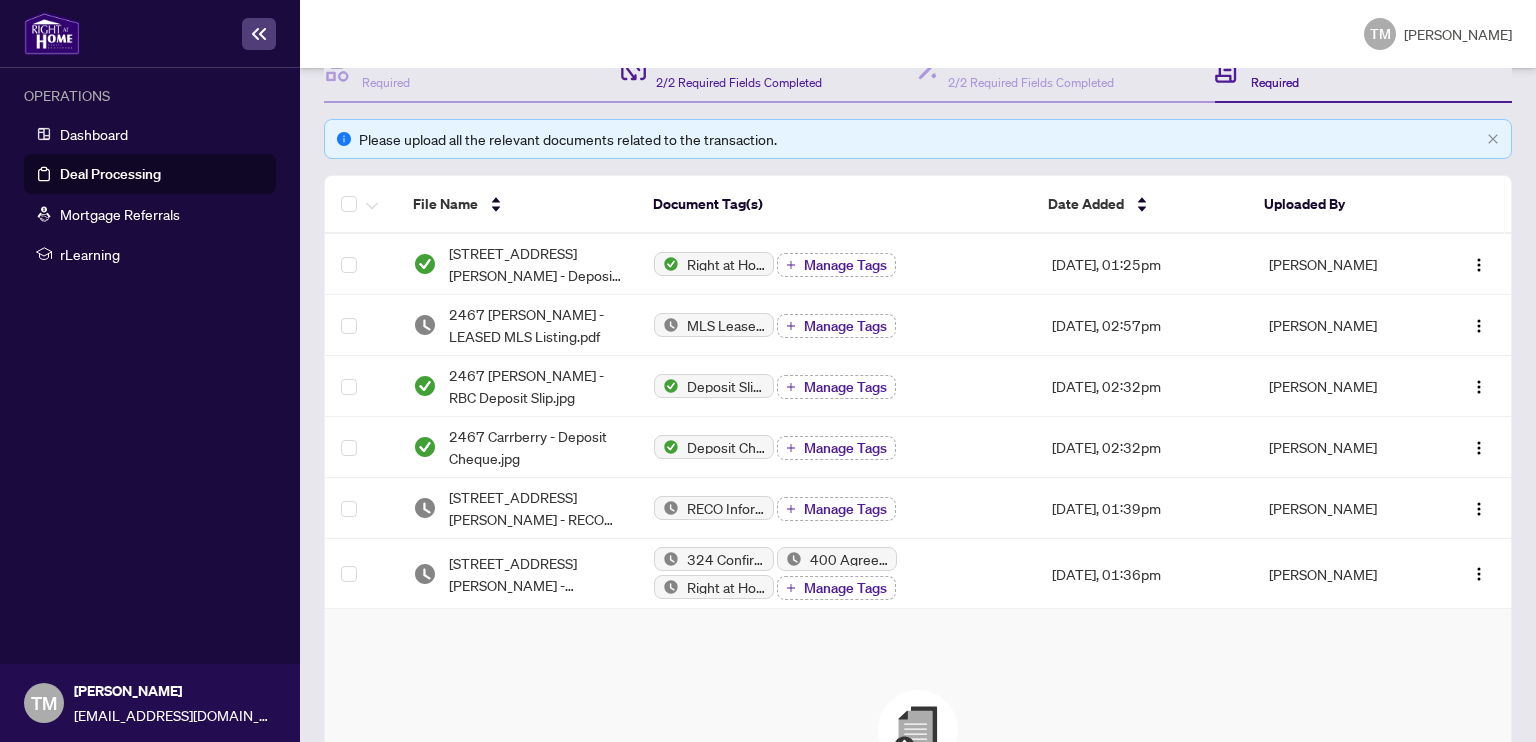 scroll, scrollTop: 240, scrollLeft: 0, axis: vertical 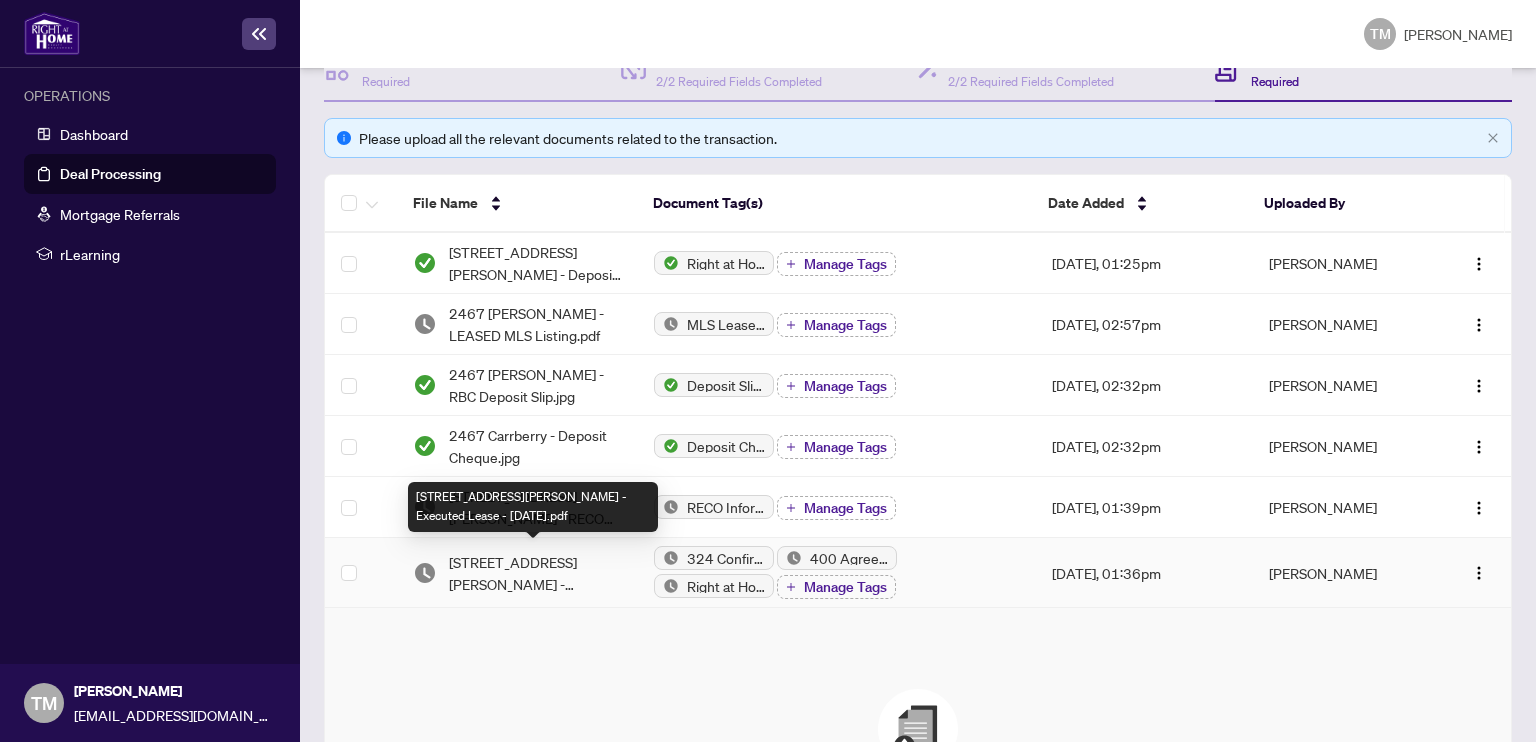 click on "2467 Carberry Way - Executed Lease - June 19 2025.pdf" at bounding box center [535, 573] 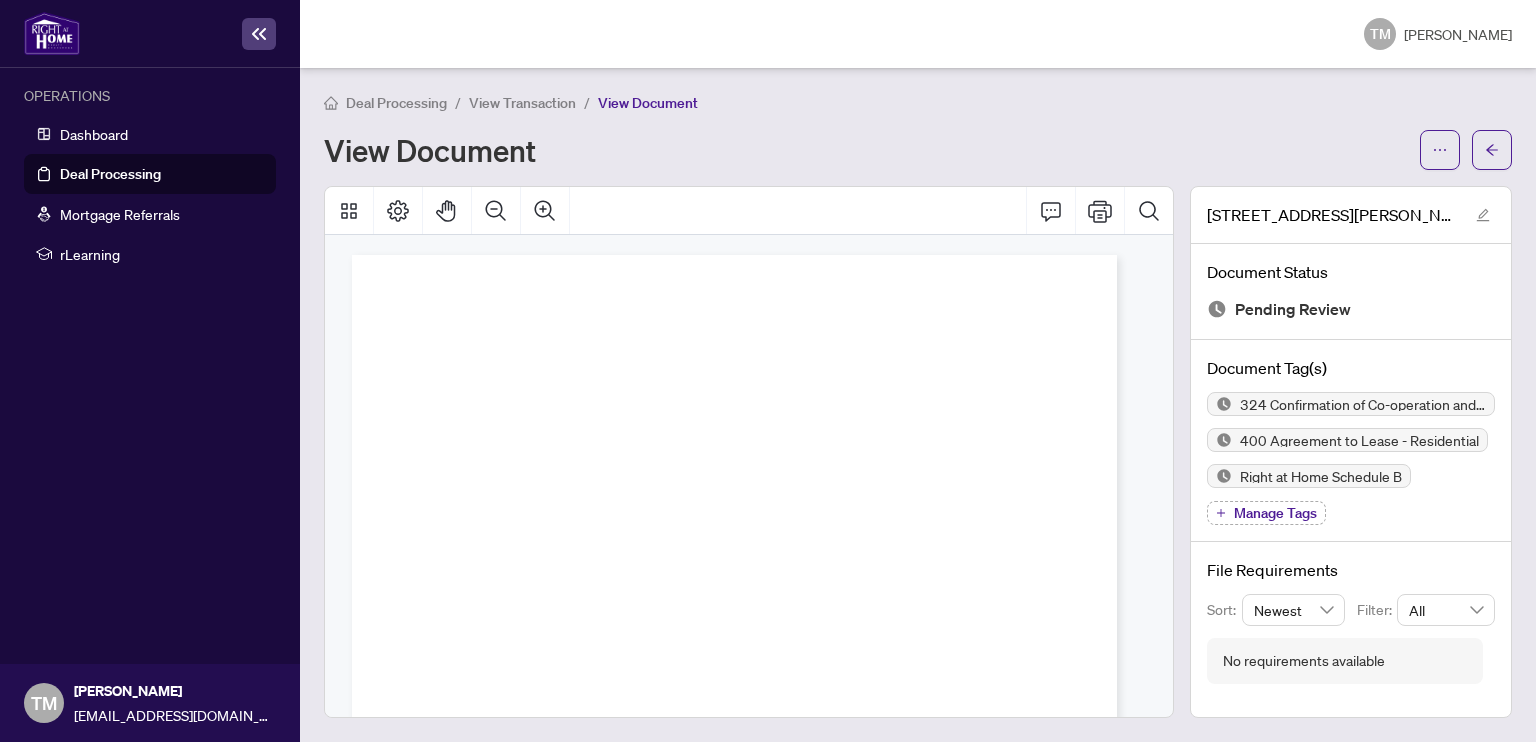 scroll, scrollTop: 0, scrollLeft: 0, axis: both 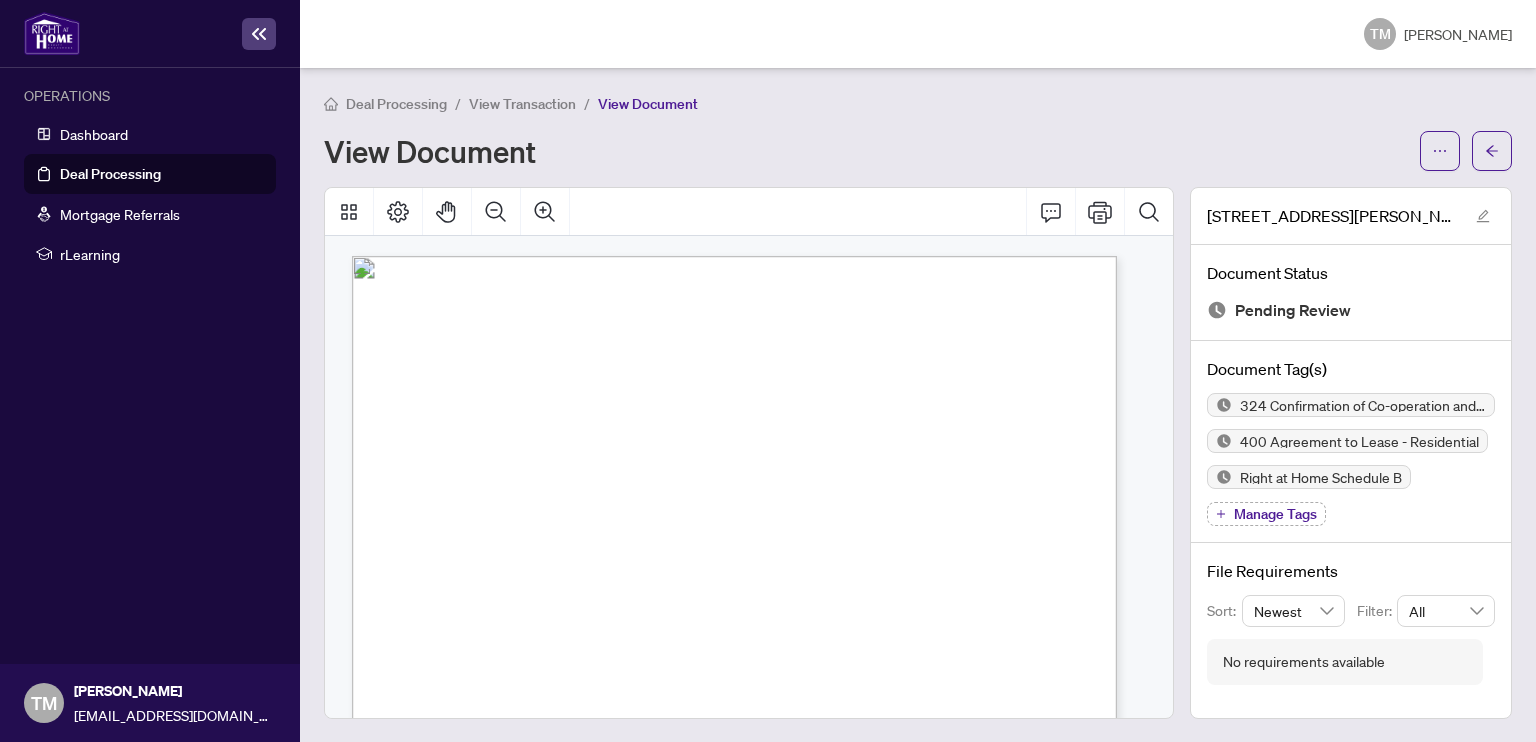 click on "View Document" at bounding box center [918, 151] 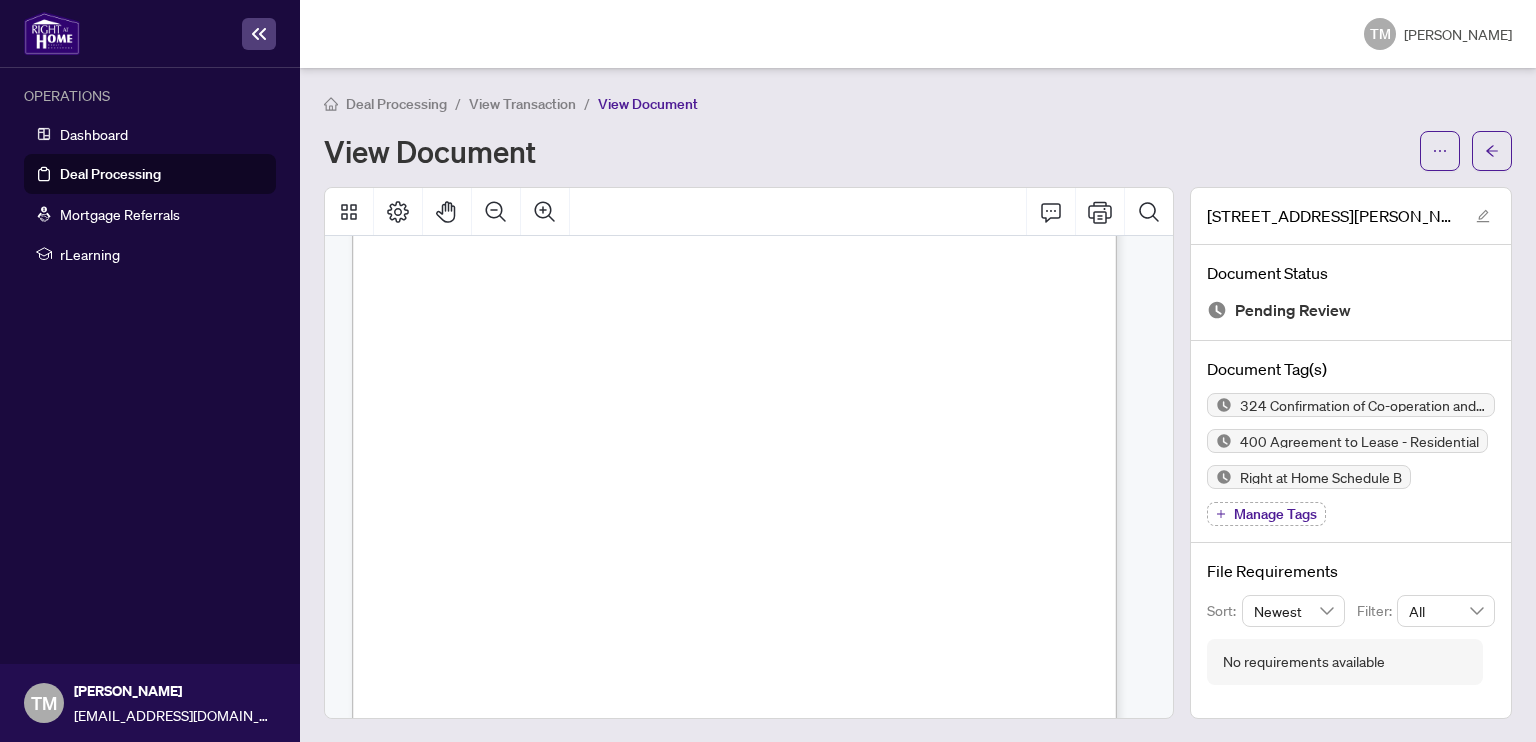 scroll, scrollTop: 102, scrollLeft: 0, axis: vertical 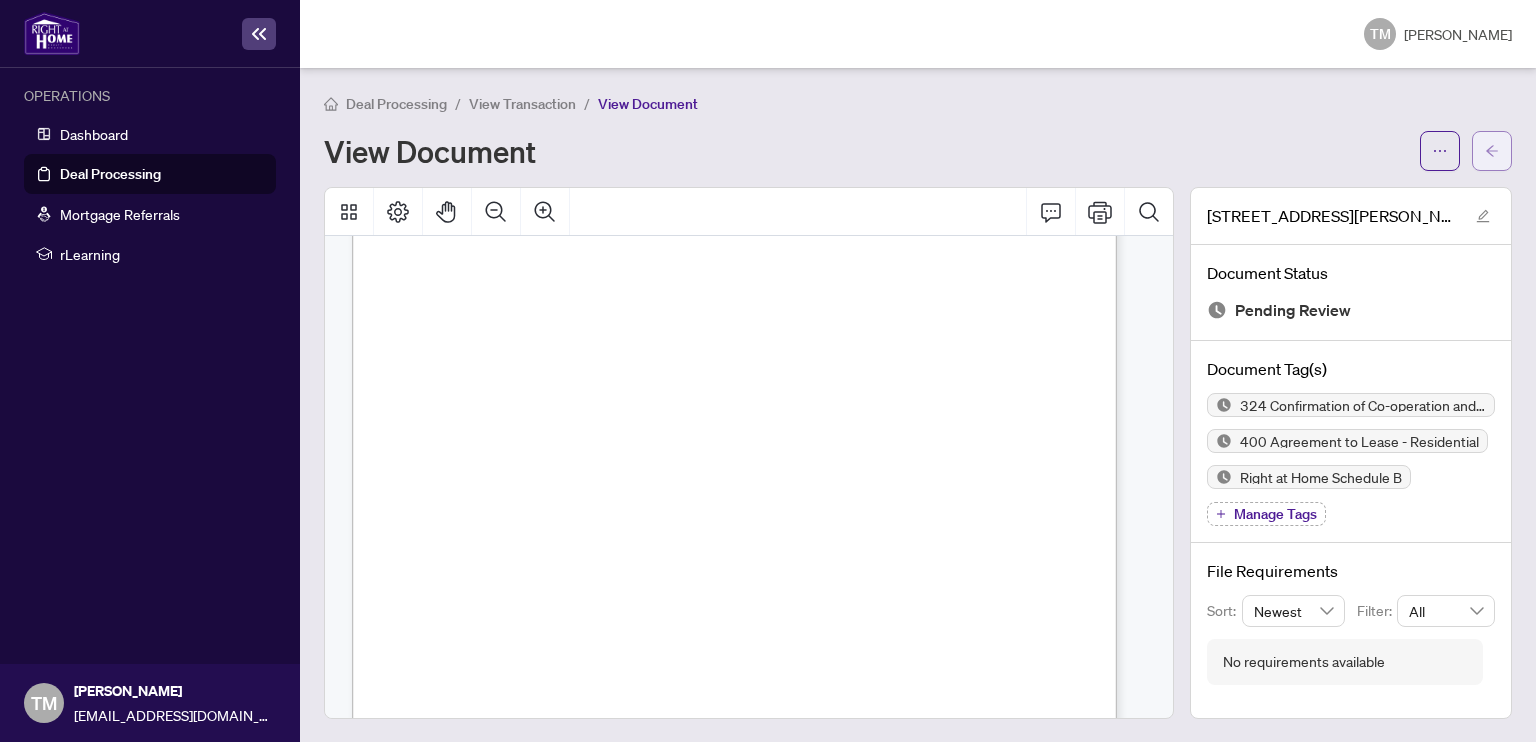 click at bounding box center [1492, 151] 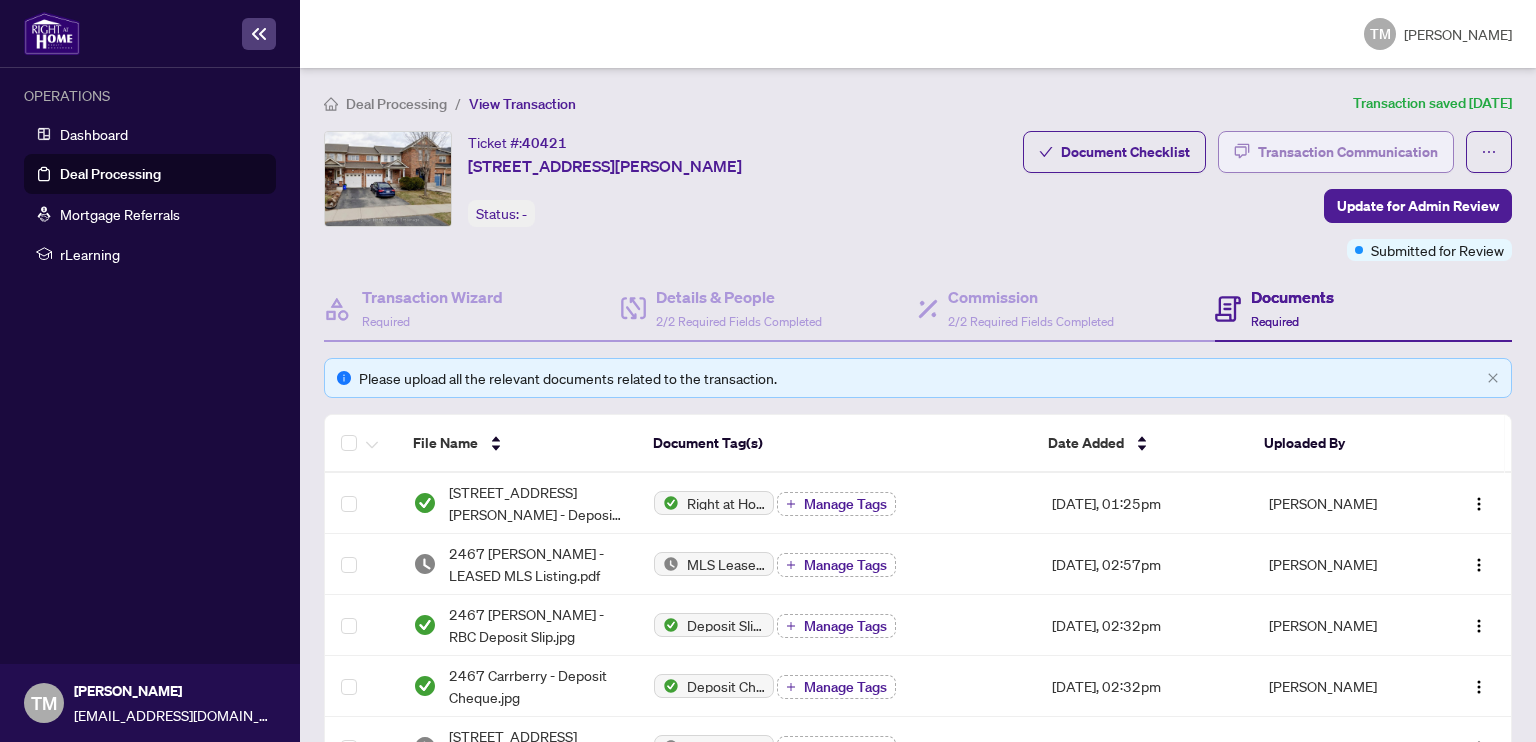 click on "Transaction Communication" at bounding box center (1348, 152) 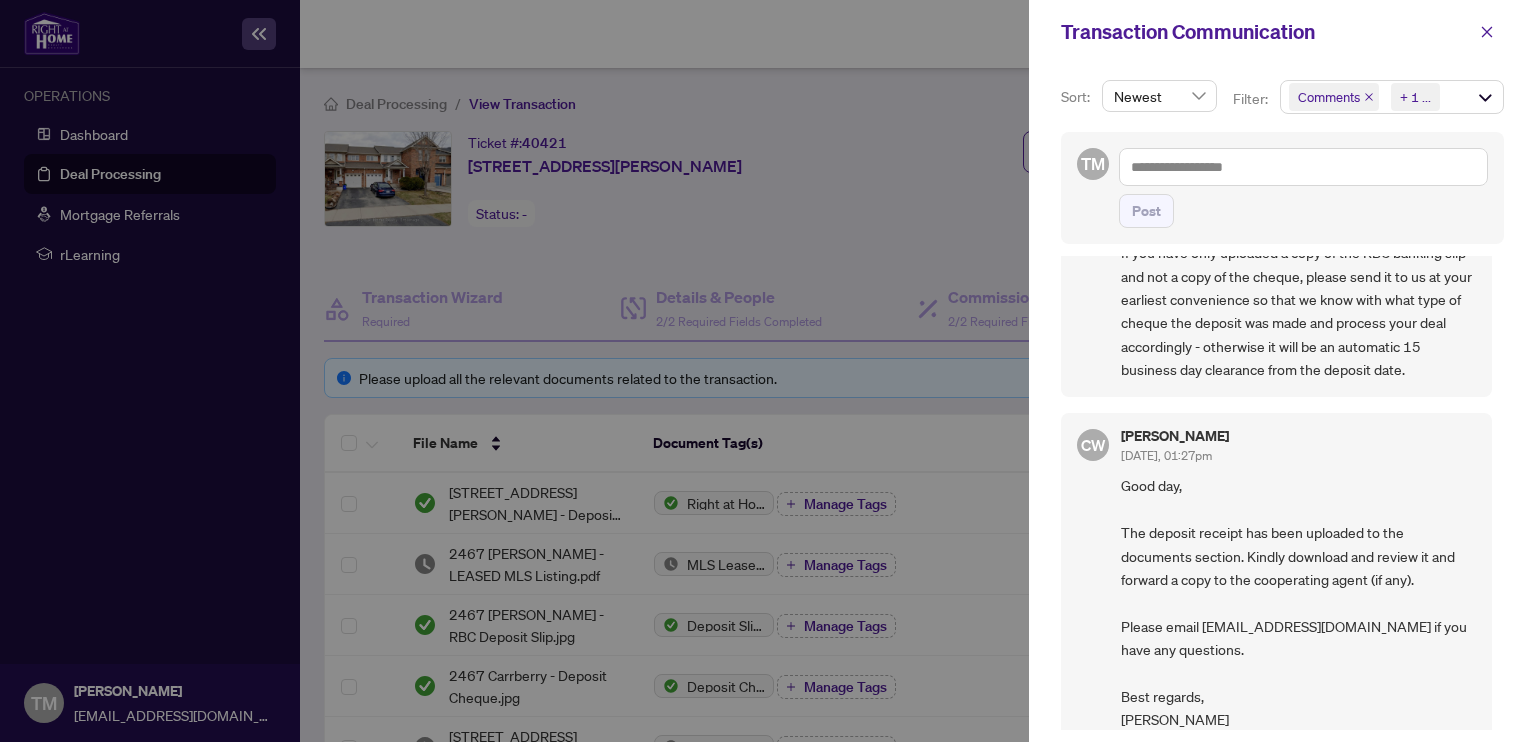 scroll, scrollTop: 383, scrollLeft: 0, axis: vertical 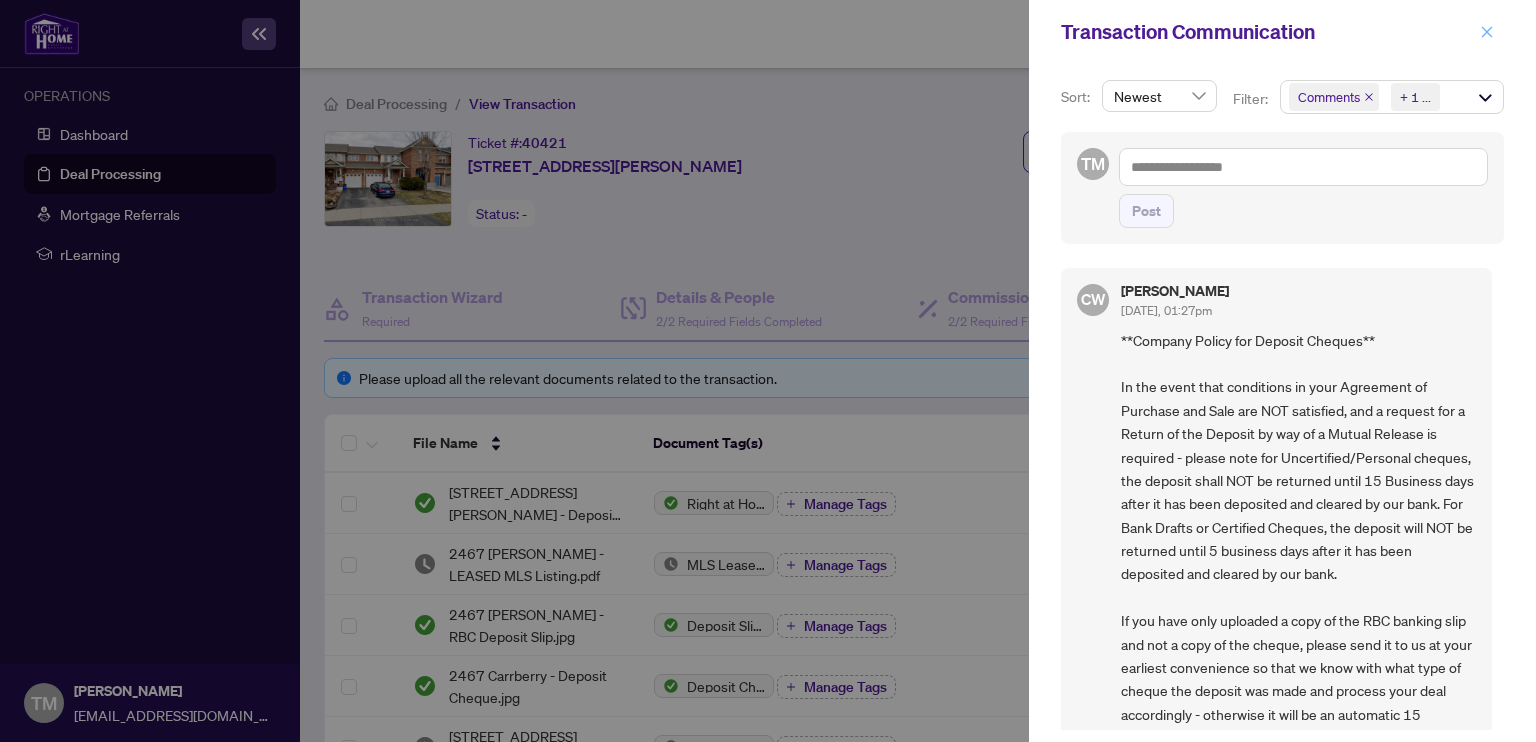click 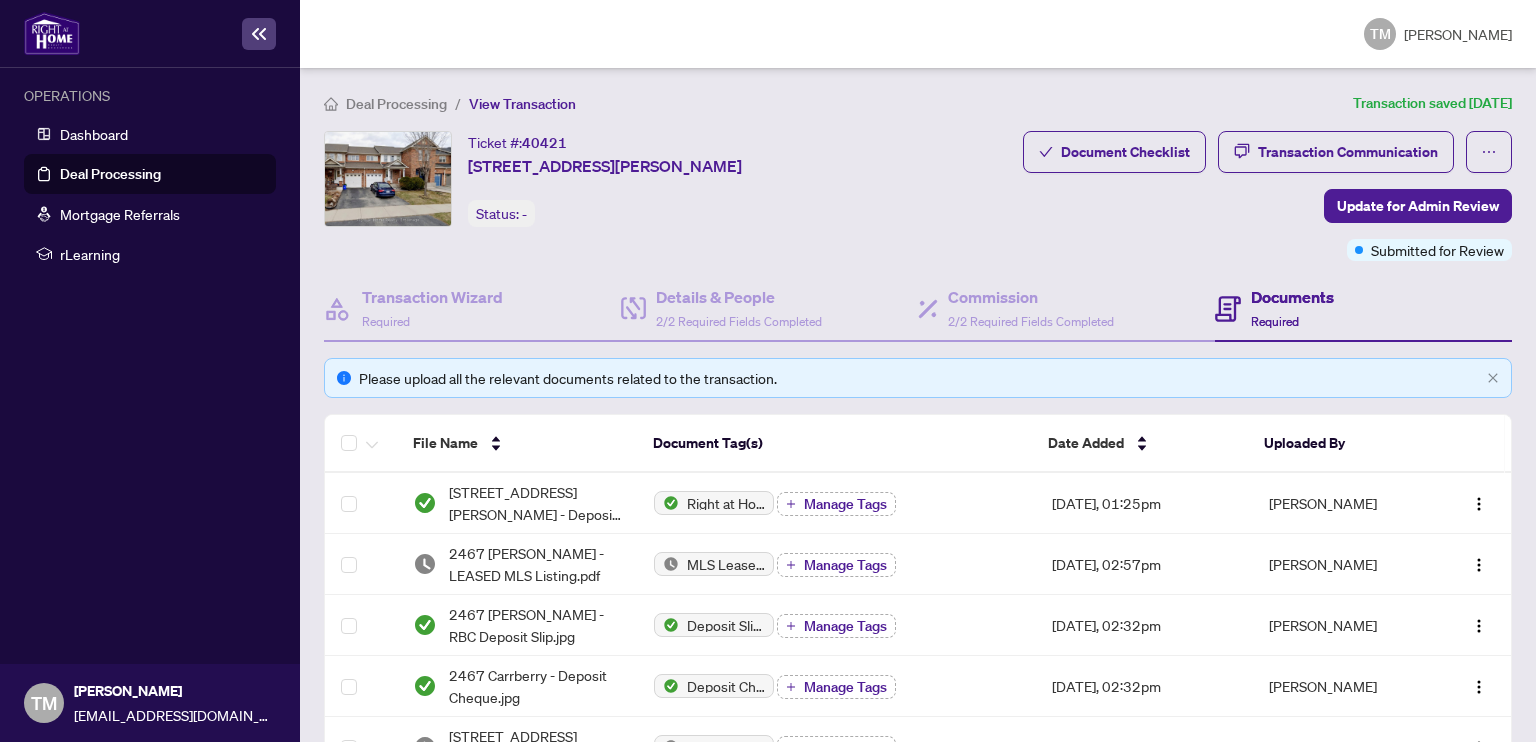 click on "Ticket #:  40421 2467 Carberry Way, Oakville, Ontario L6M 4S5, Canada Status:   - Update for Admin Review" at bounding box center (669, 179) 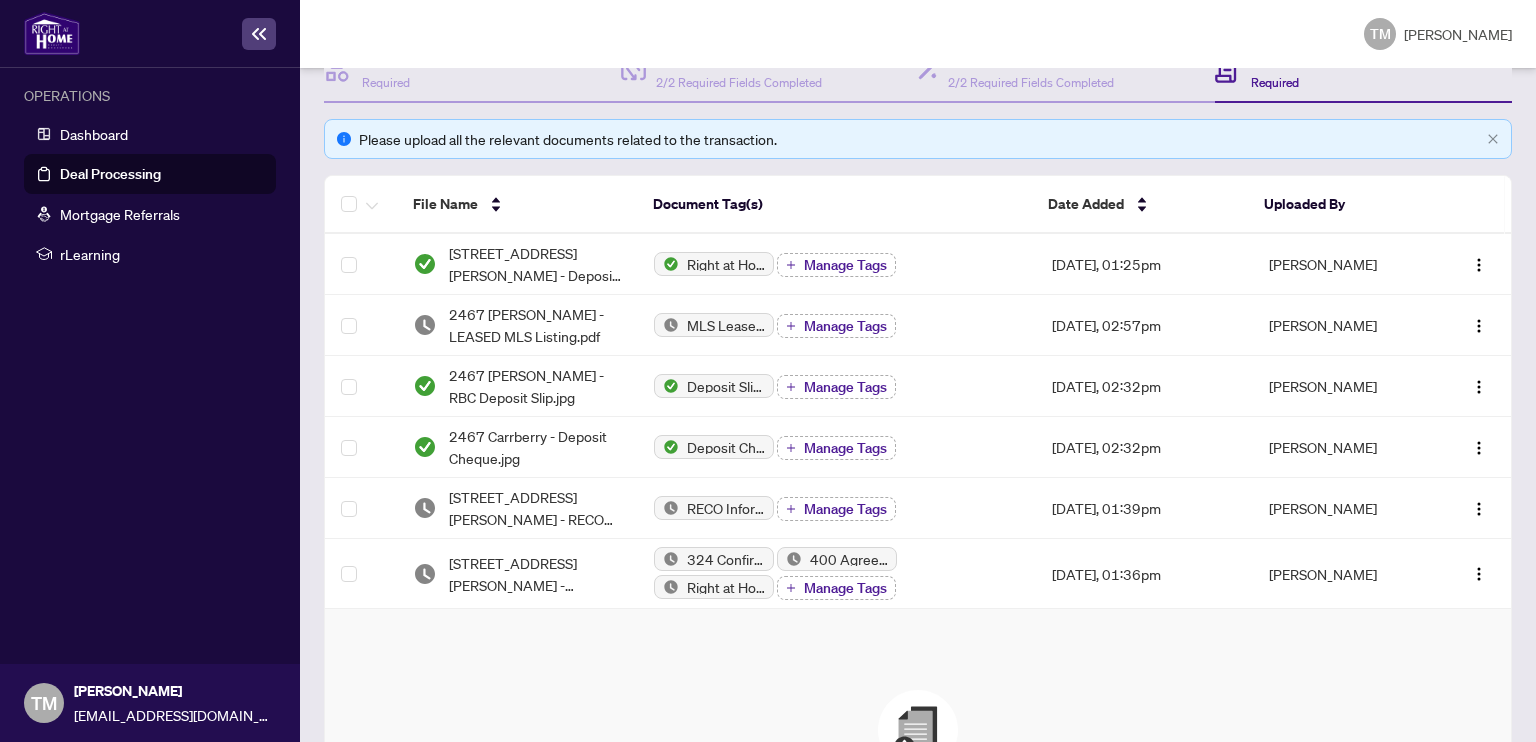 scroll, scrollTop: 240, scrollLeft: 0, axis: vertical 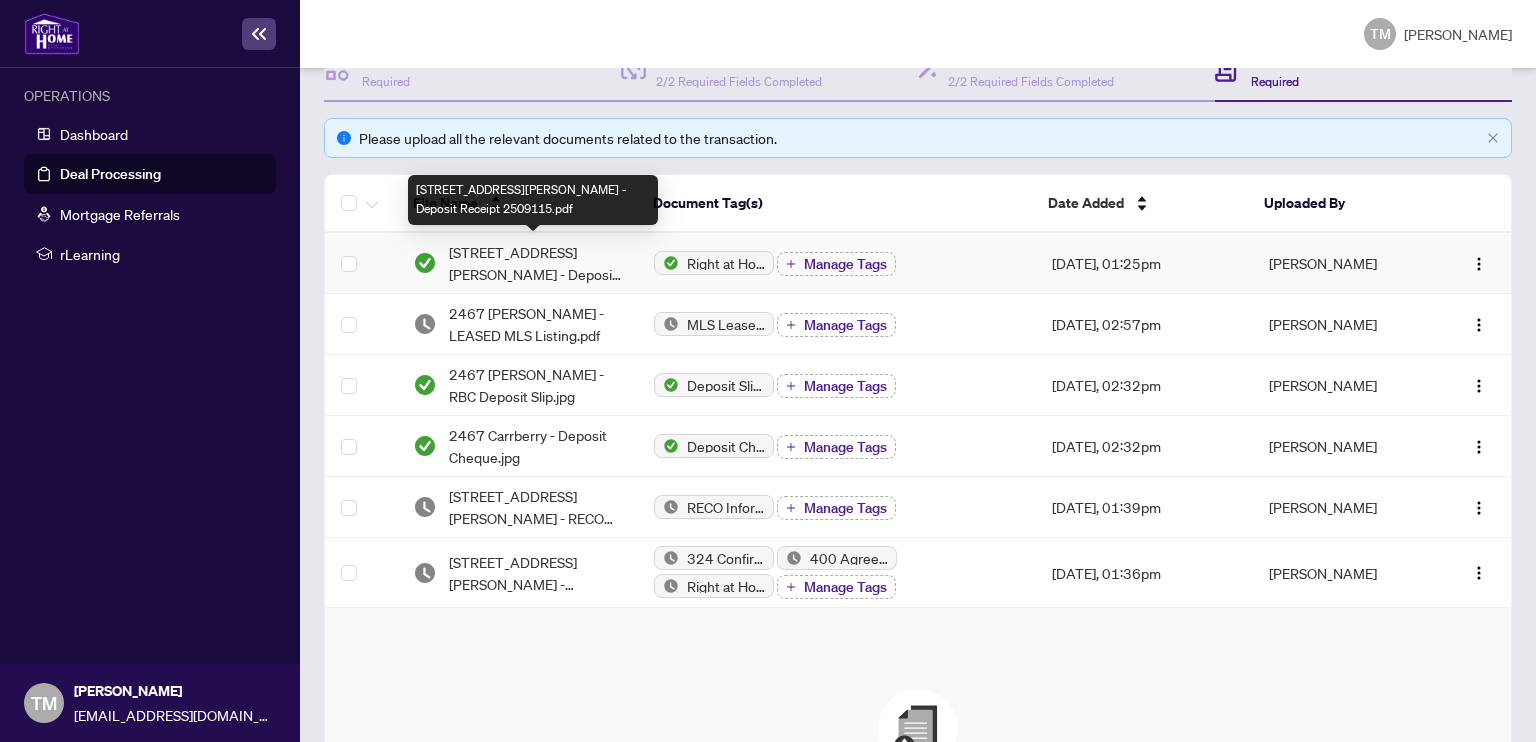 click on "2467 Carberry Way - Deposit Receipt 2509115.pdf" at bounding box center (535, 263) 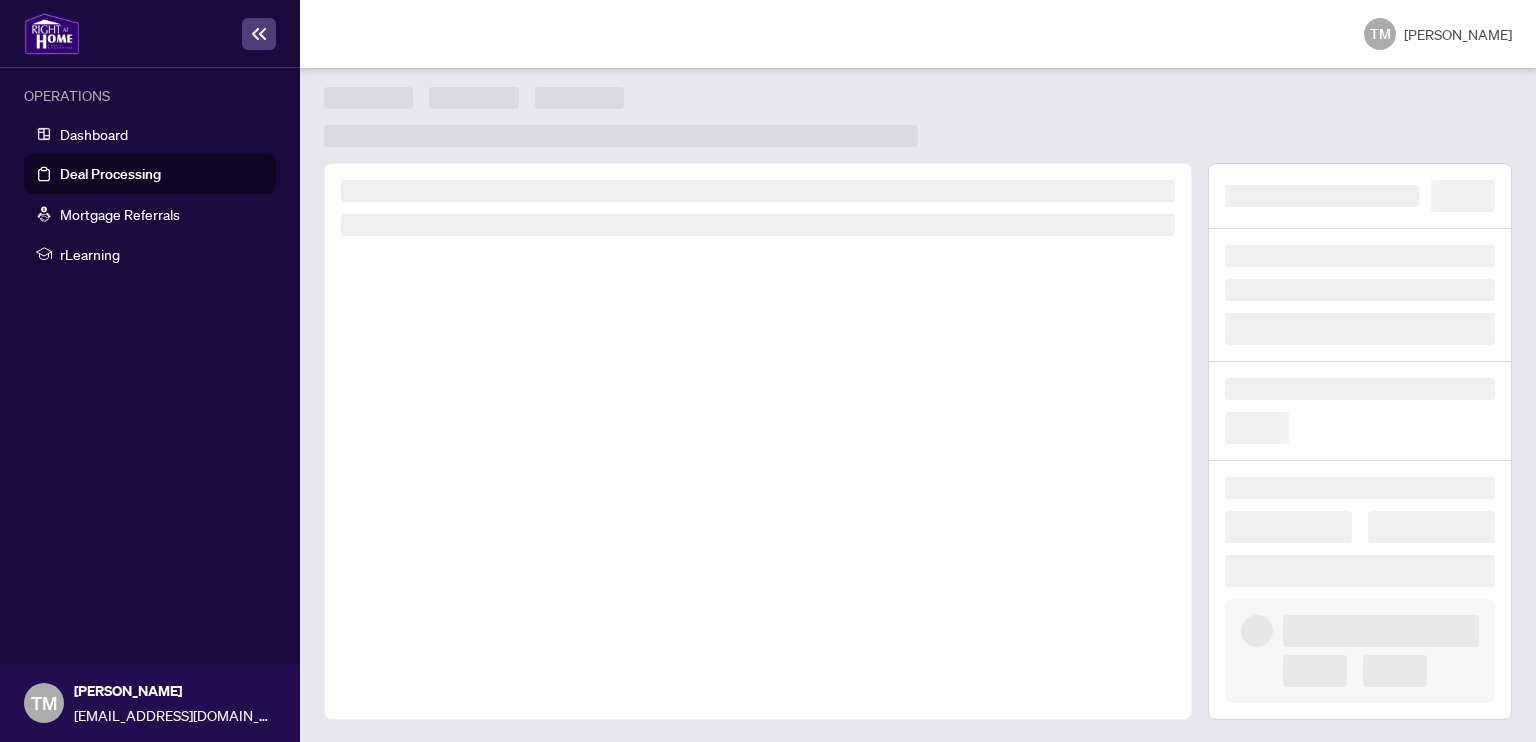 scroll, scrollTop: 0, scrollLeft: 0, axis: both 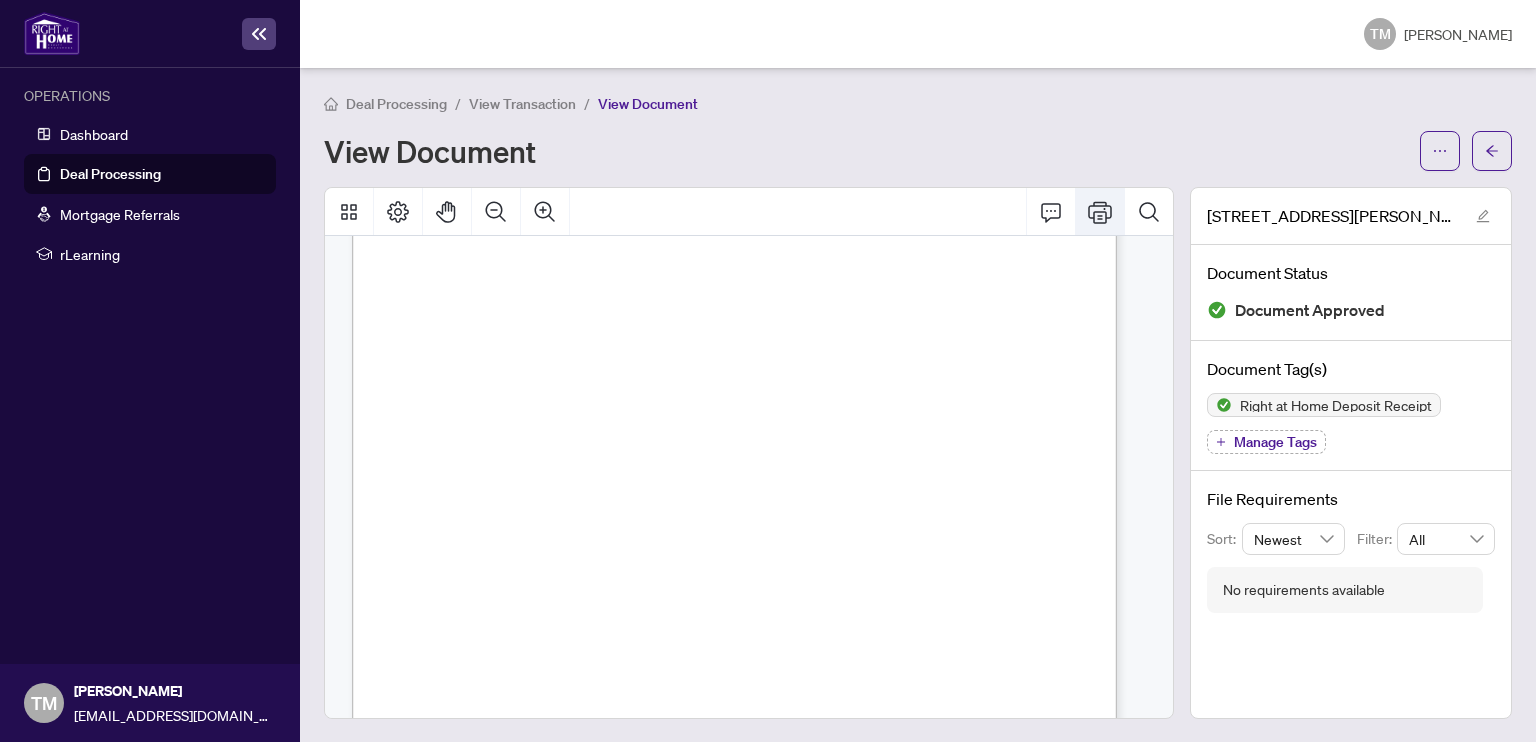 click 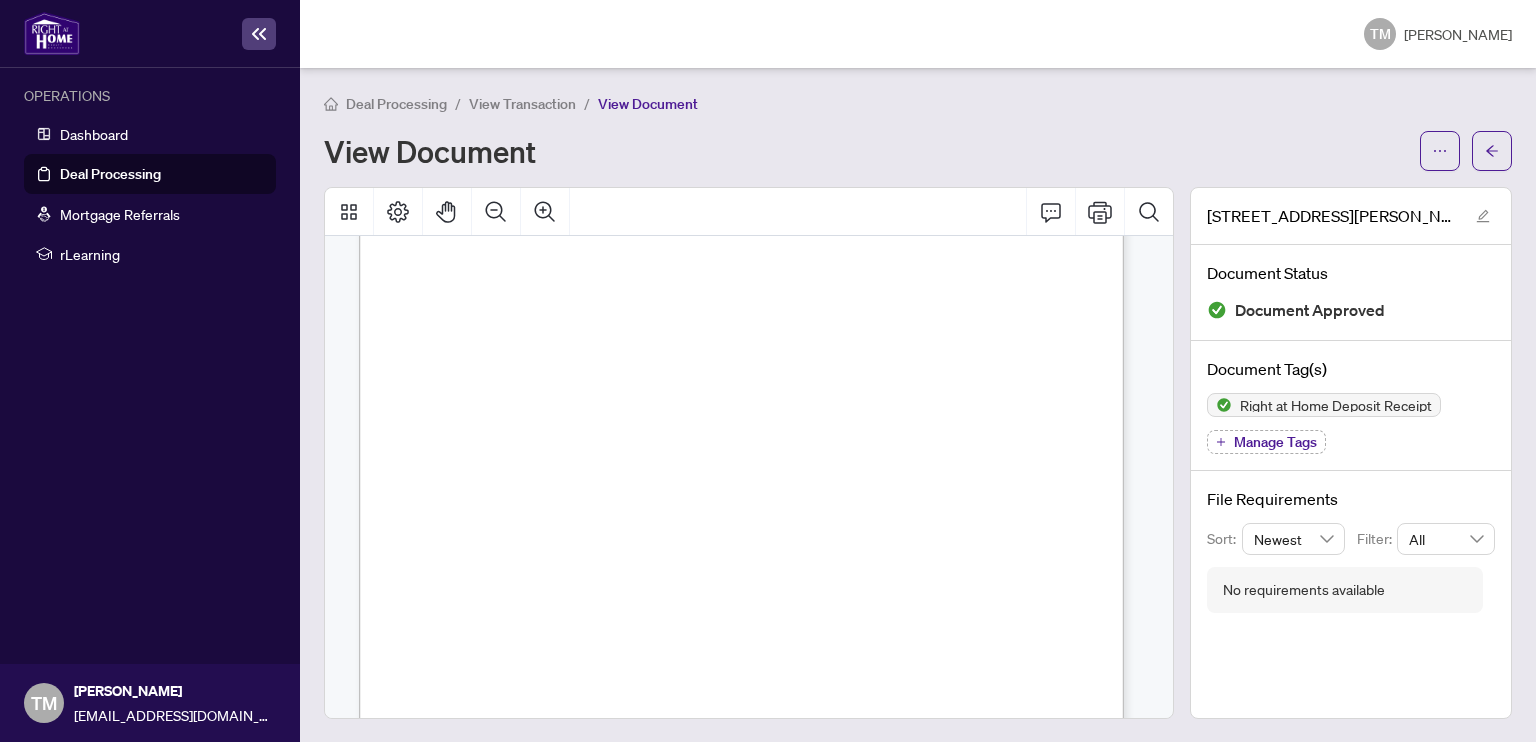 scroll, scrollTop: 0, scrollLeft: 0, axis: both 